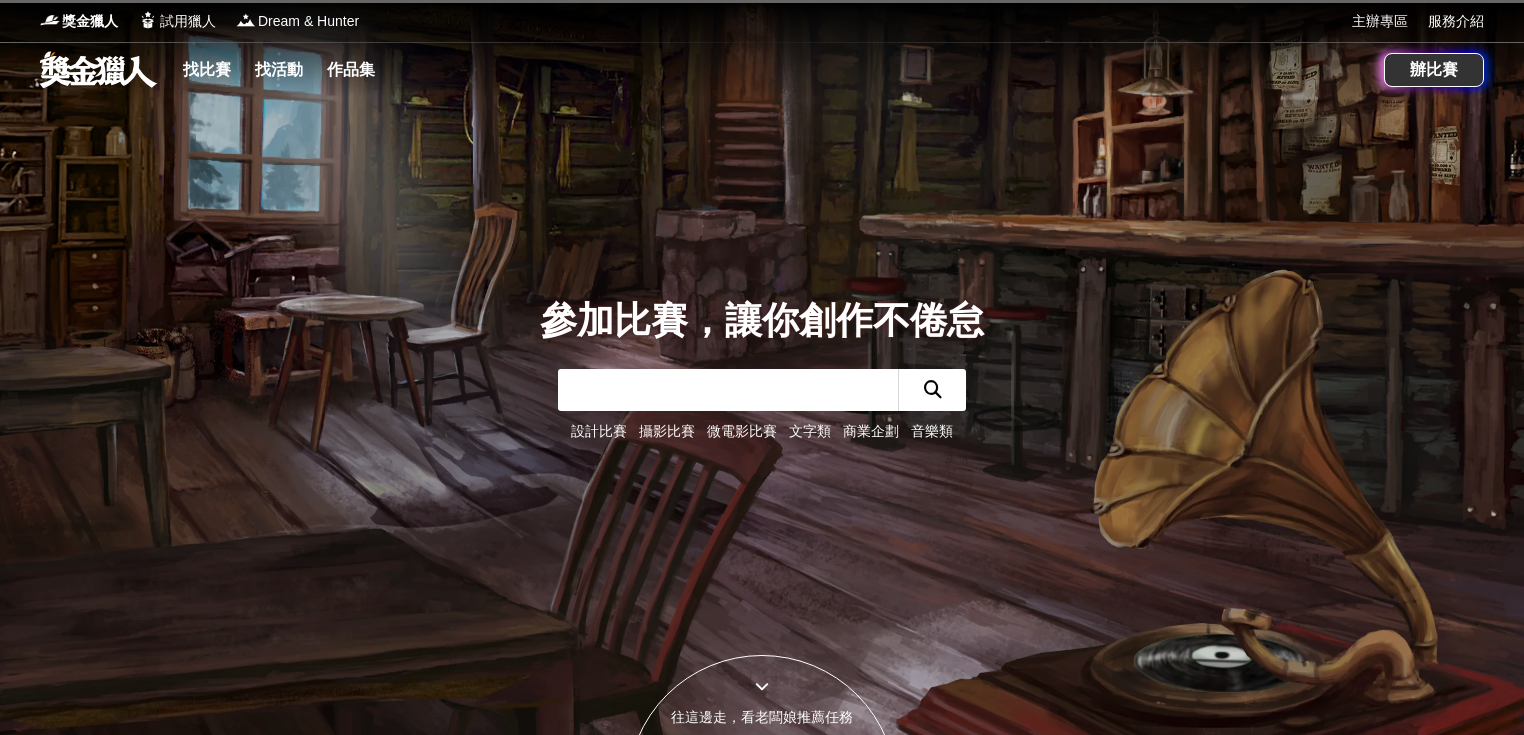 scroll, scrollTop: 0, scrollLeft: 0, axis: both 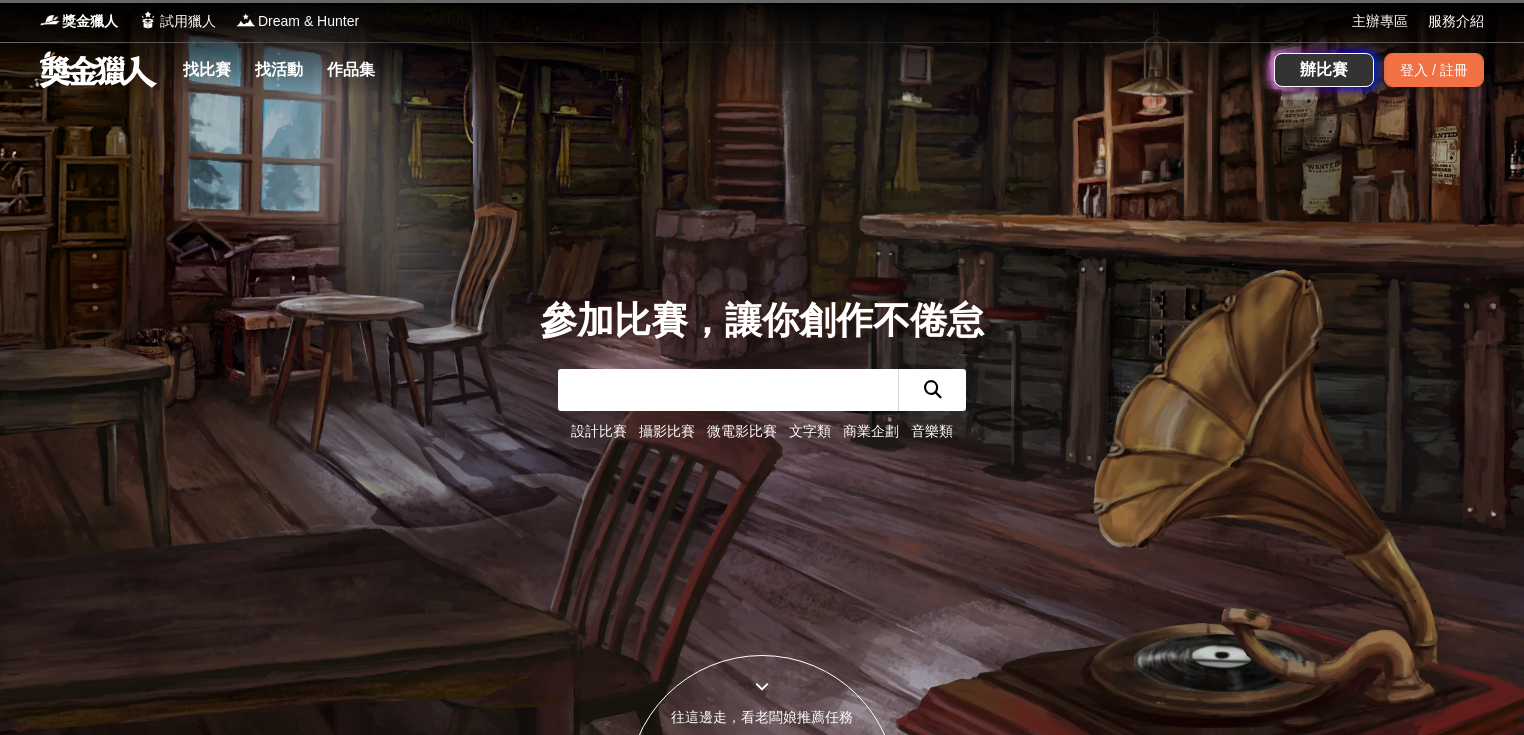 click at bounding box center (728, 390) 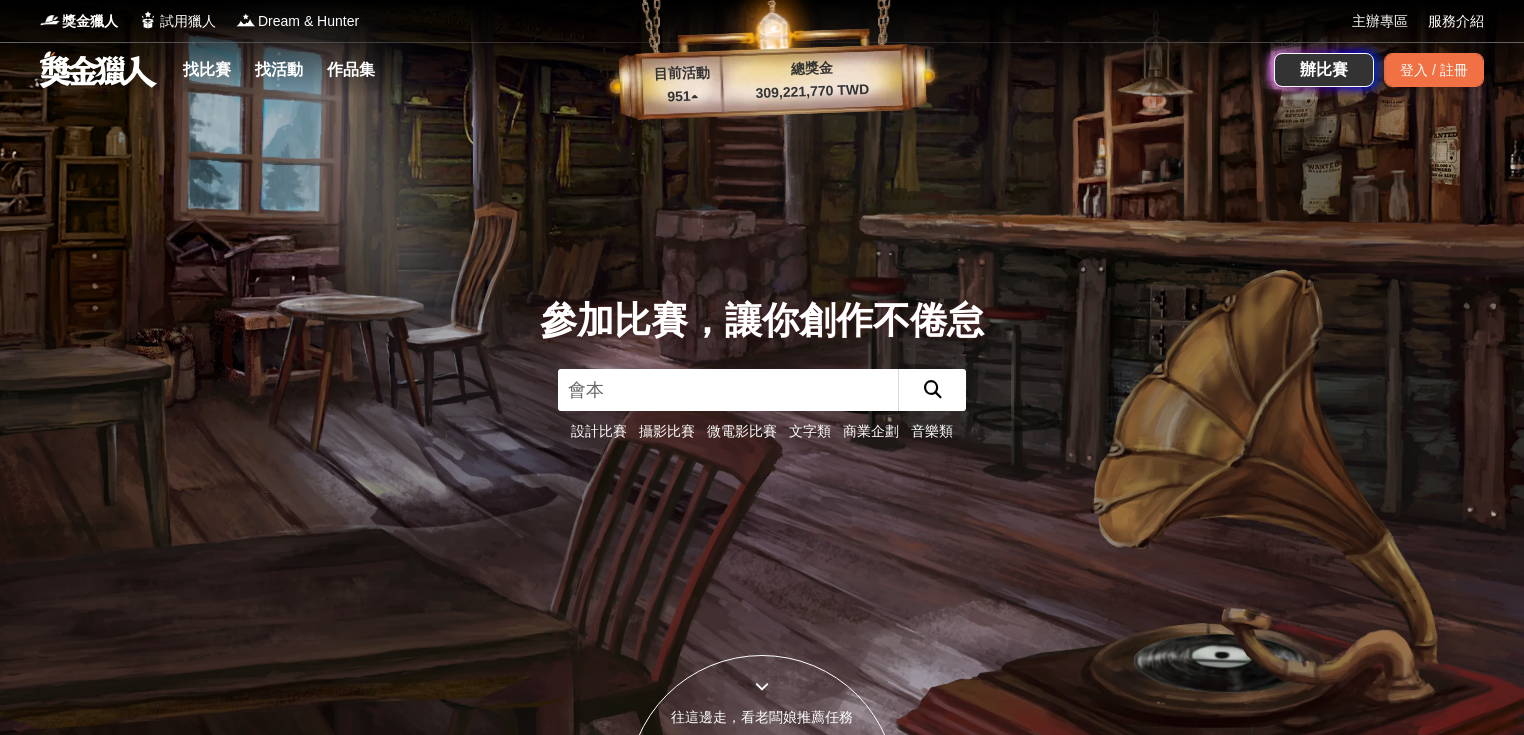 type on "繪本" 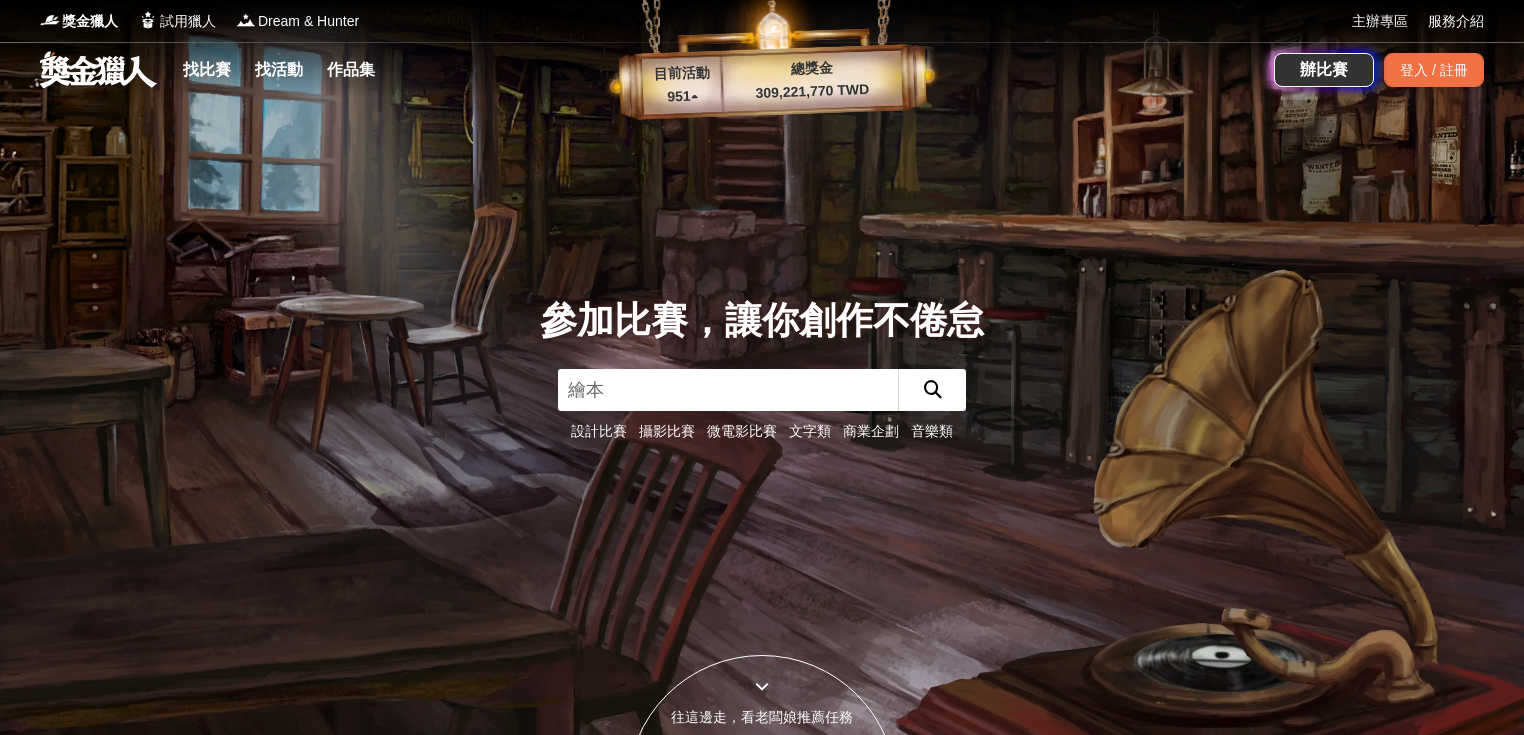 click at bounding box center (932, 390) 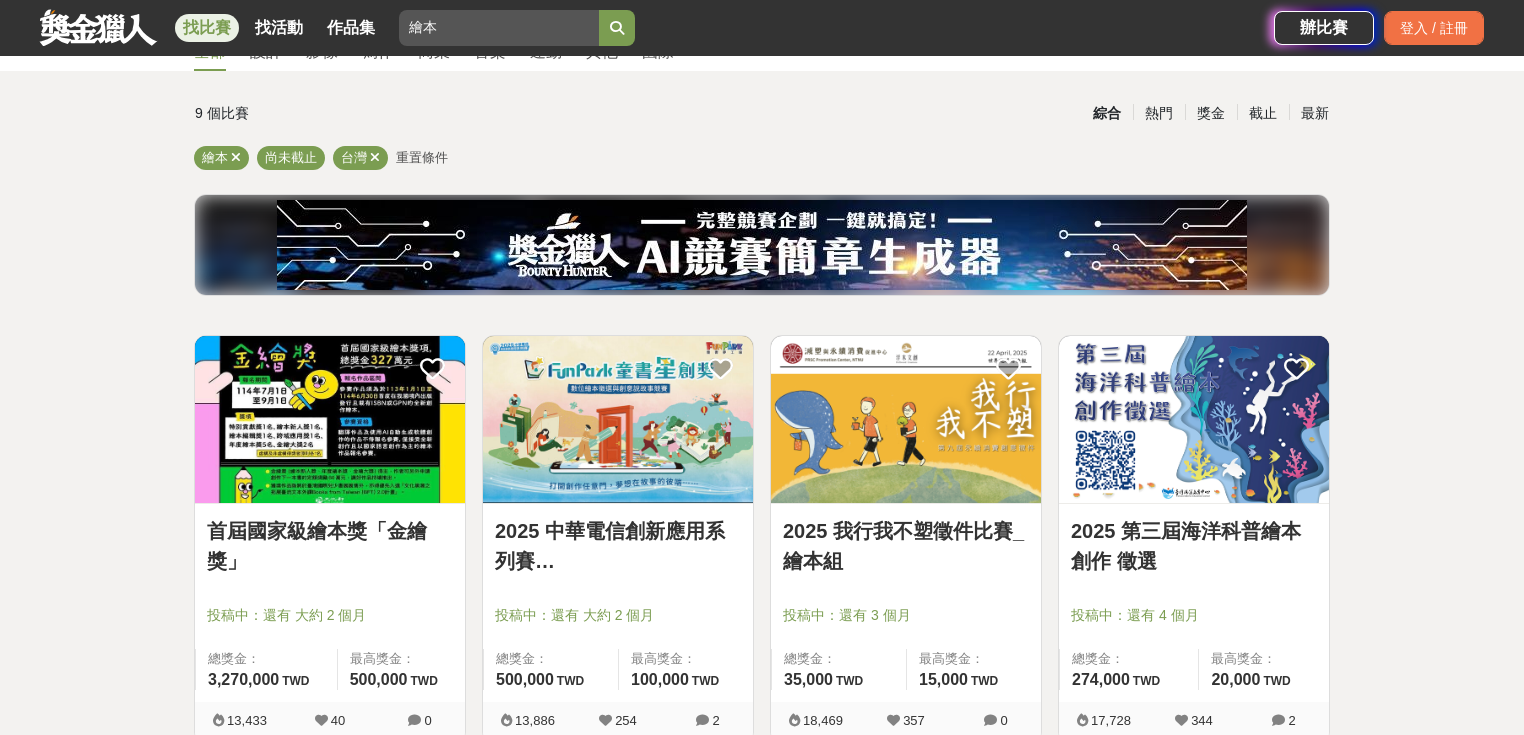scroll, scrollTop: 160, scrollLeft: 0, axis: vertical 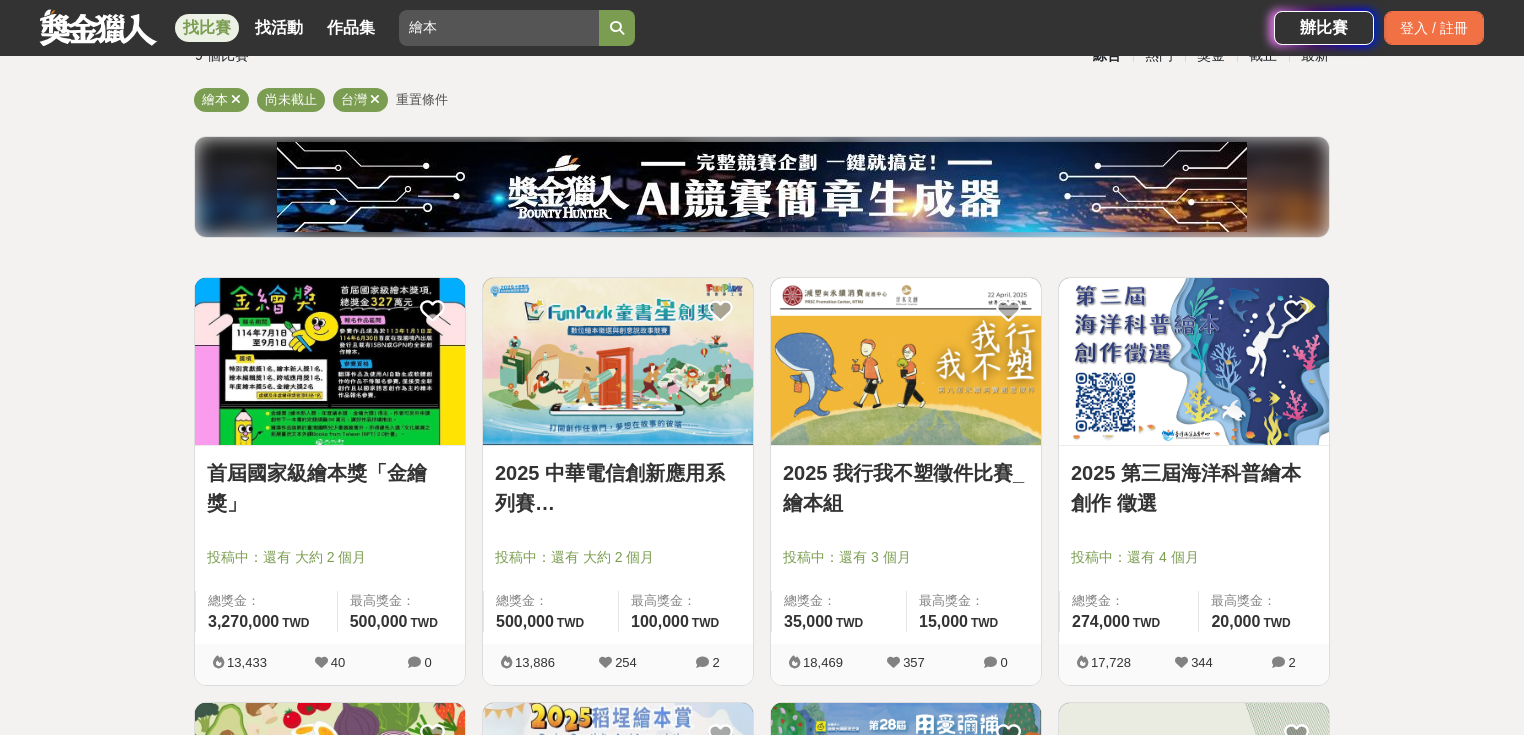 click on "首屆國家級繪本獎「金繪獎」" at bounding box center (330, 488) 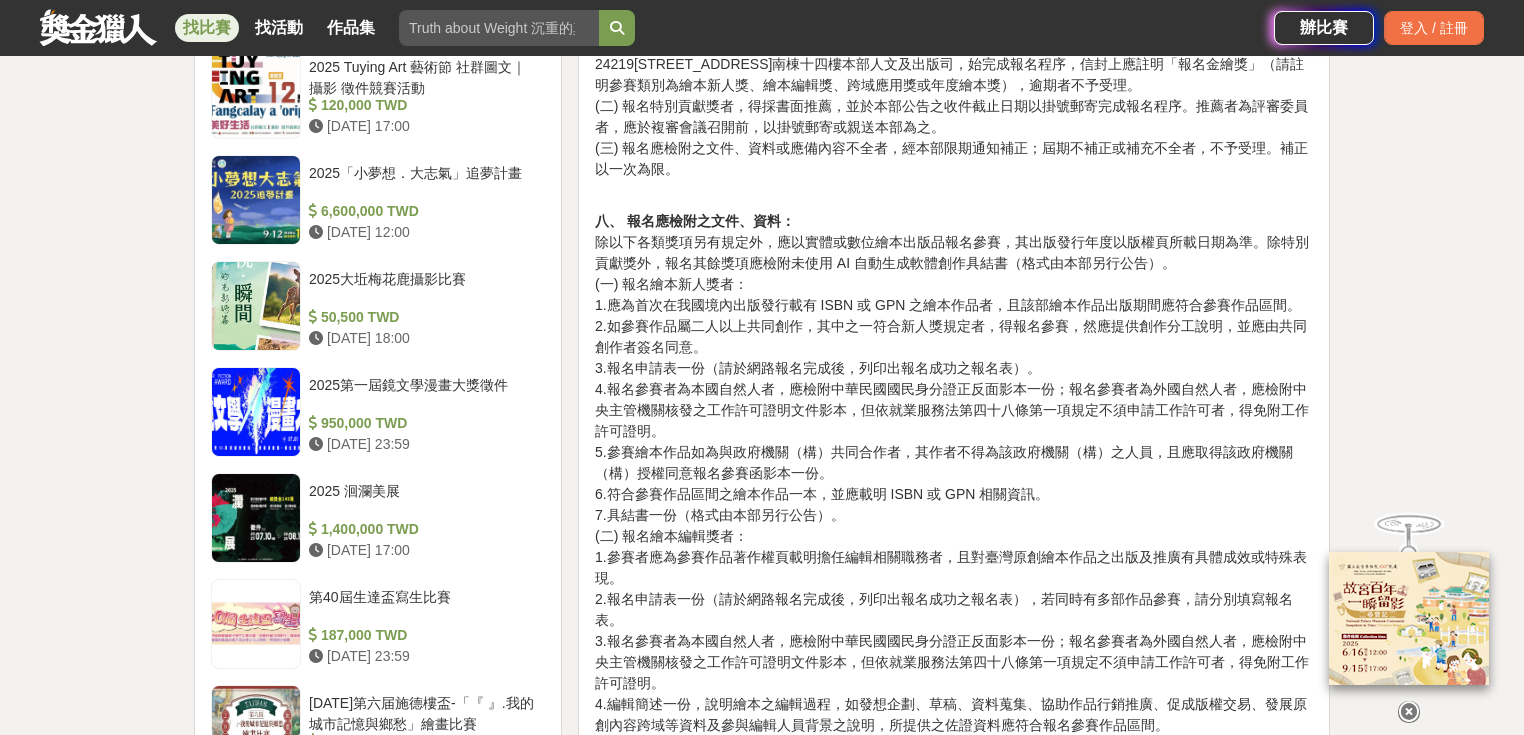 scroll, scrollTop: 1840, scrollLeft: 0, axis: vertical 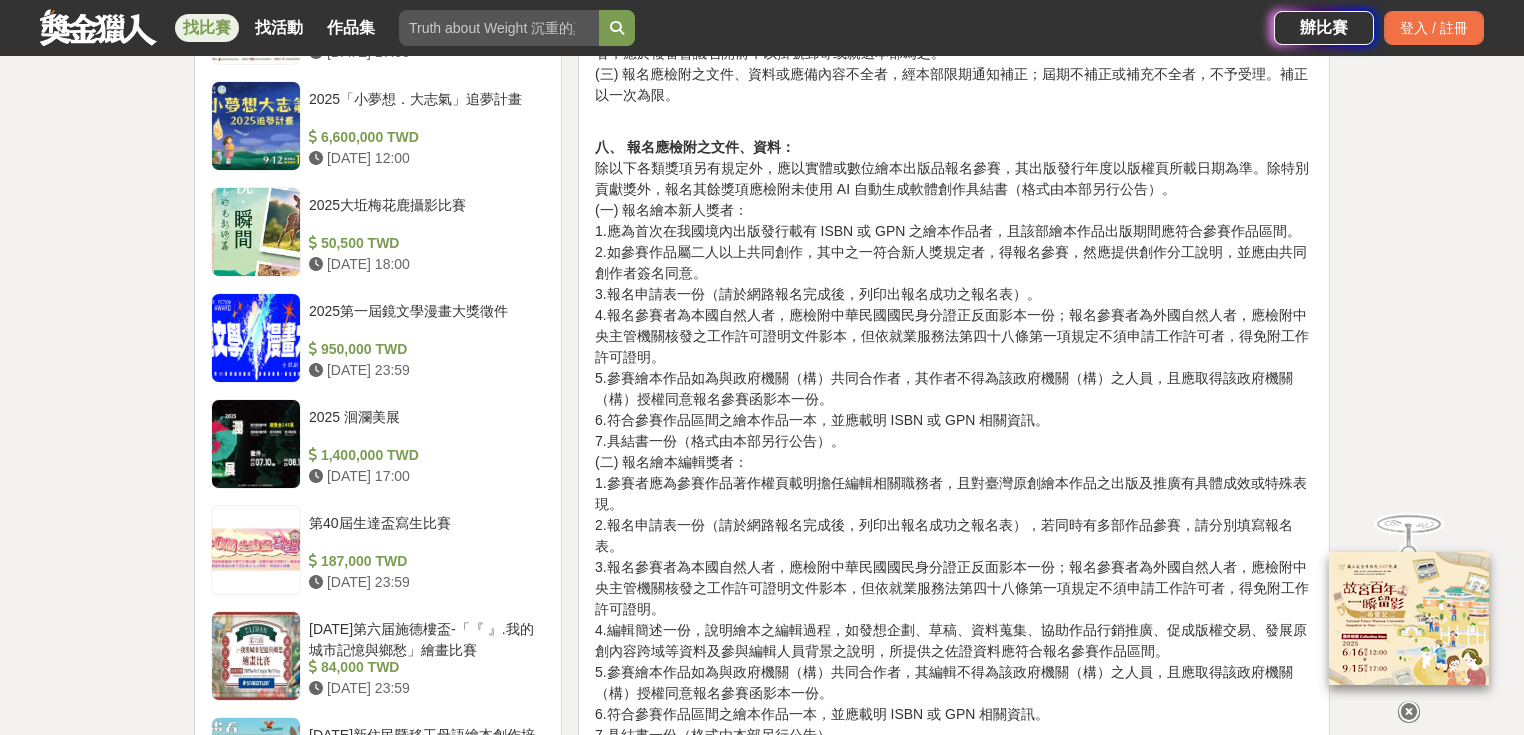 drag, startPoint x: 843, startPoint y: 422, endPoint x: 680, endPoint y: 458, distance: 166.92813 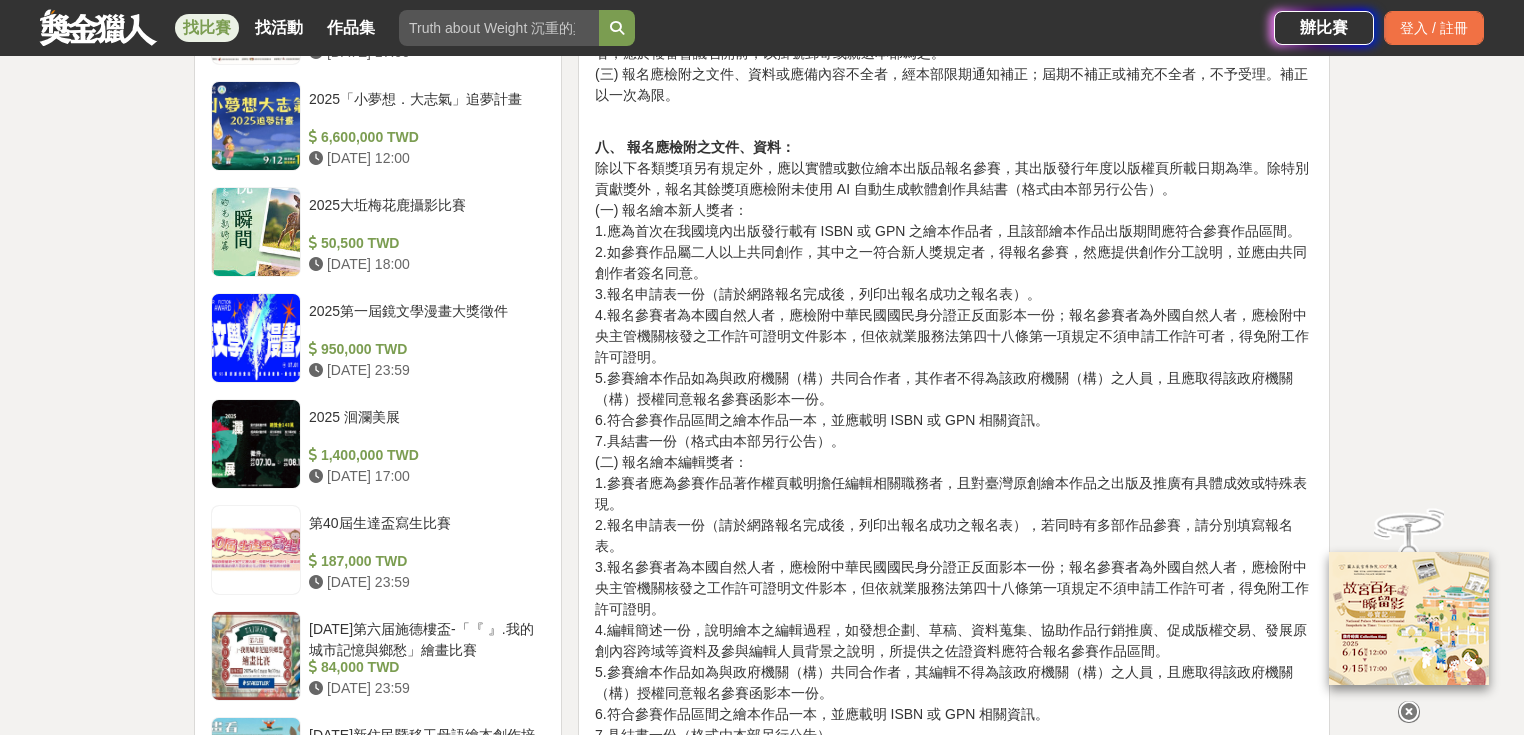 click on "七、 報名方式： (一) 除「特別貢獻獎」外，一律採網路報名。請於報名期間至本部獎補助資訊網（網址：[URL][DOMAIN_NAME]）進入網路報名系統，完成報名程序之後，電腦將自動傳送電子郵件確認報名事項。為進行核對，報名者應以 A4紙列印報名表，並於報名參賽者欄位親自簽名或蓋章後（其為公司或商號者，另應加蓋公司或商號及其負責人印章），連同報名應檢附之文件、資料上傳報名系統，並於參賽作品上黏貼案件編號，以掛號郵寄至24219[STREET_ADDRESS]南棟十四樓本部人文及出版司，始完成報名程序，信封上應註明「報名金繪獎」（請註明參賽類別為繪本新人獎、繪本編輯獎、跨域應用獎或年度繪本獎），逾期者不予受理。" at bounding box center [954, -20] 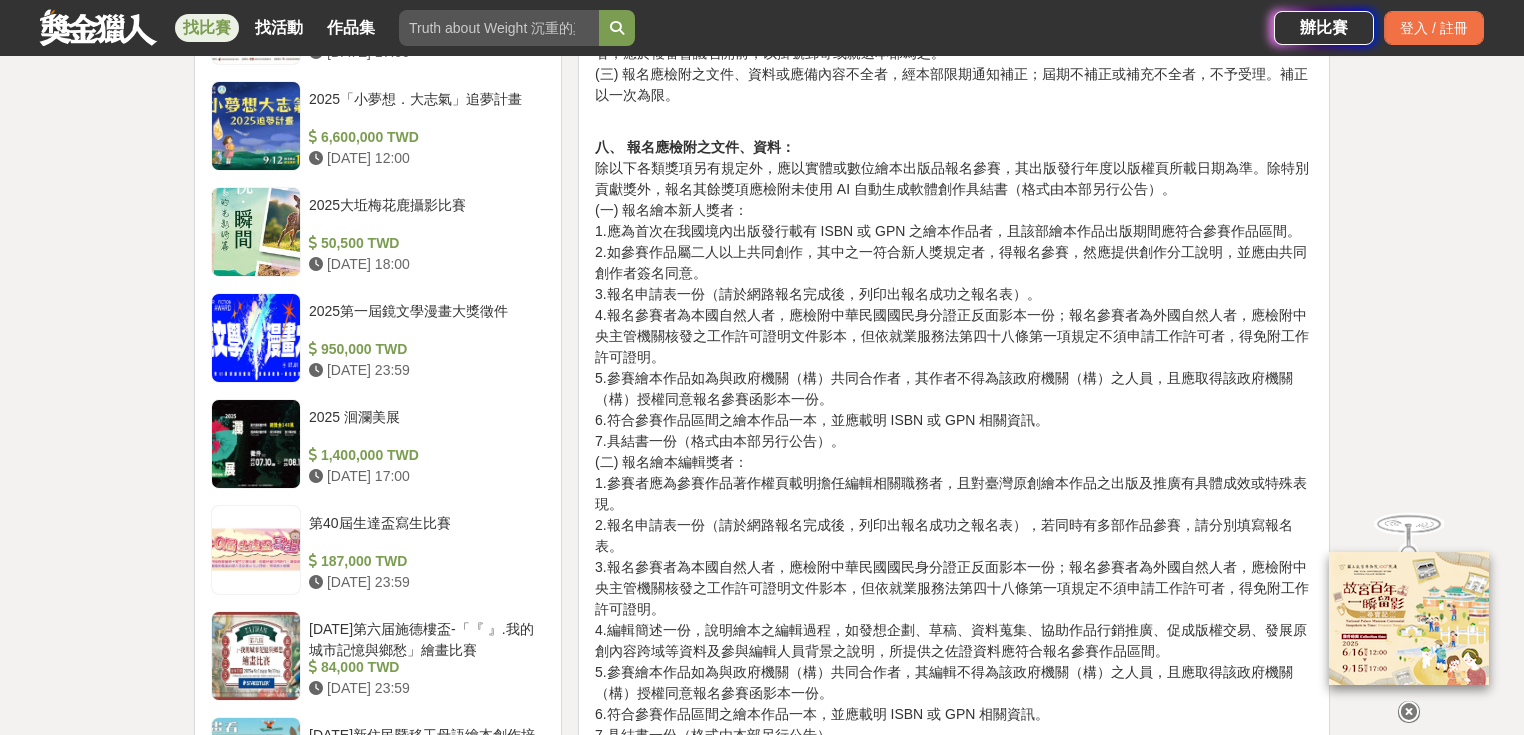 drag, startPoint x: 1083, startPoint y: 502, endPoint x: 1134, endPoint y: 543, distance: 65.43699 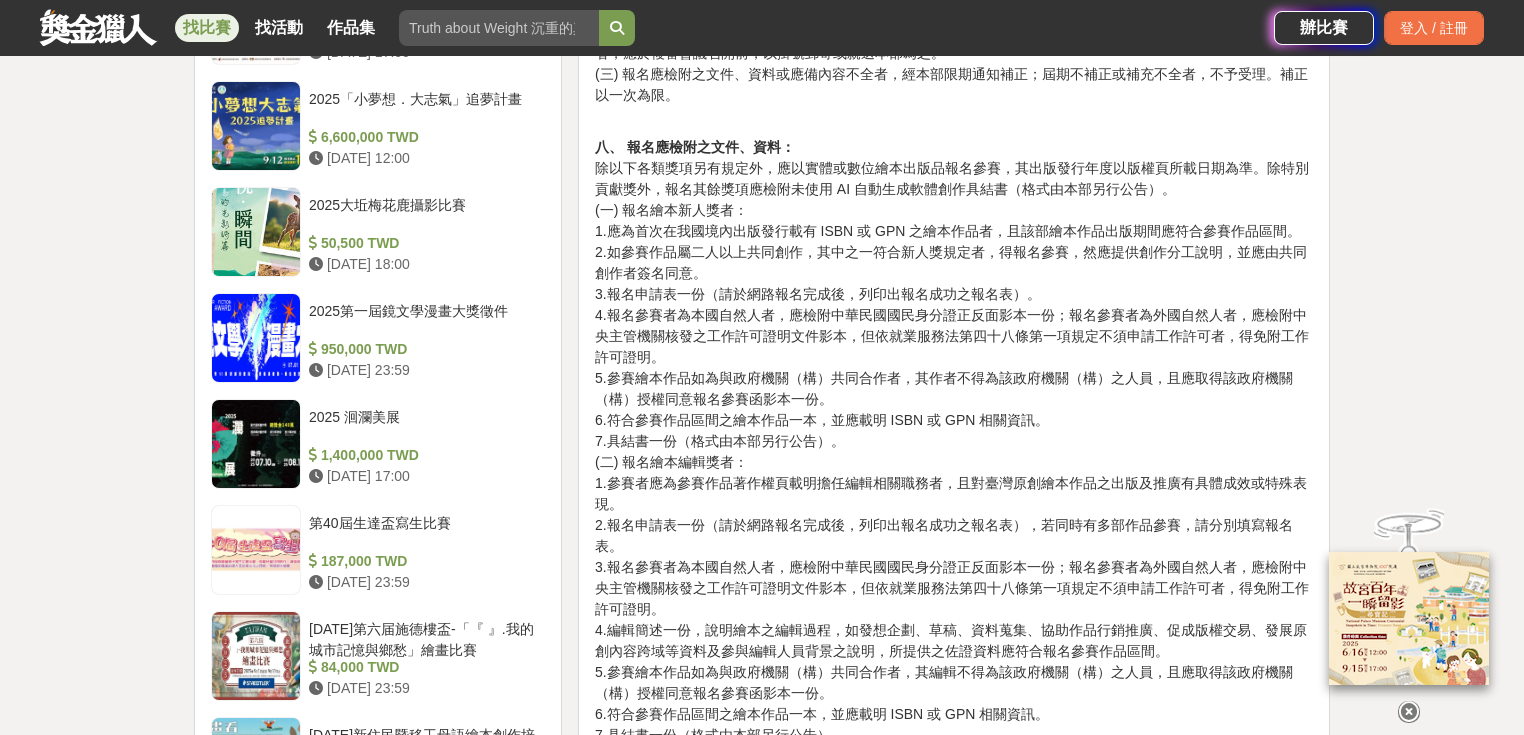click on "七、 報名方式： (一) 除「特別貢獻獎」外，一律採網路報名。請於報名期間至本部獎補助資訊網（網址：[URL][DOMAIN_NAME]）進入網路報名系統，完成報名程序之後，電腦將自動傳送電子郵件確認報名事項。為進行核對，報名者應以 A4紙列印報名表，並於報名參賽者欄位親自簽名或蓋章後（其為公司或商號者，另應加蓋公司或商號及其負責人印章），連同報名應檢附之文件、資料上傳報名系統，並於參賽作品上黏貼案件編號，以掛號郵寄至24219[STREET_ADDRESS]南棟十四樓本部人文及出版司，始完成報名程序，信封上應註明「報名金繪獎」（請註明參賽類別為繪本新人獎、繪本編輯獎、跨域應用獎或年度繪本獎），逾期者不予受理。" at bounding box center [954, -20] 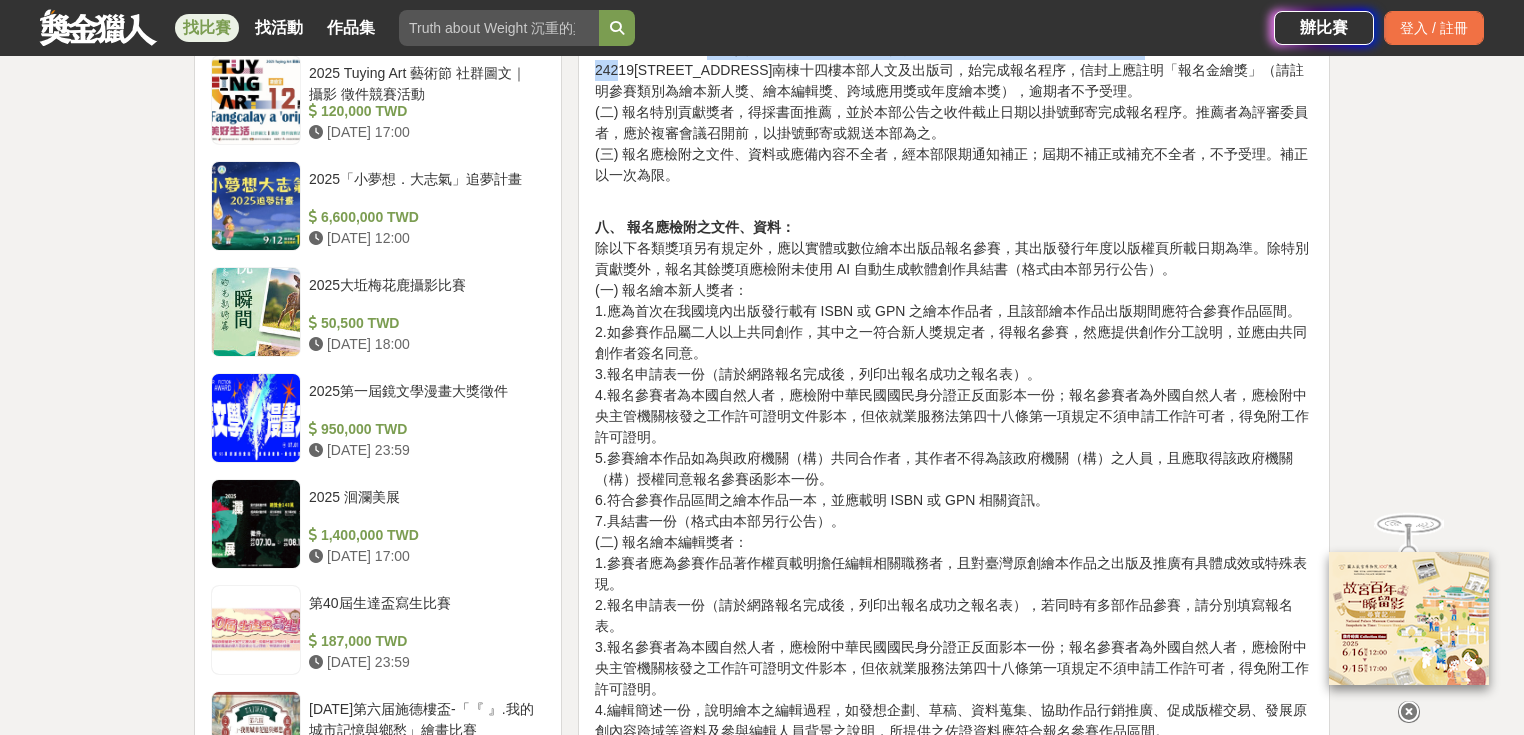 scroll, scrollTop: 1760, scrollLeft: 0, axis: vertical 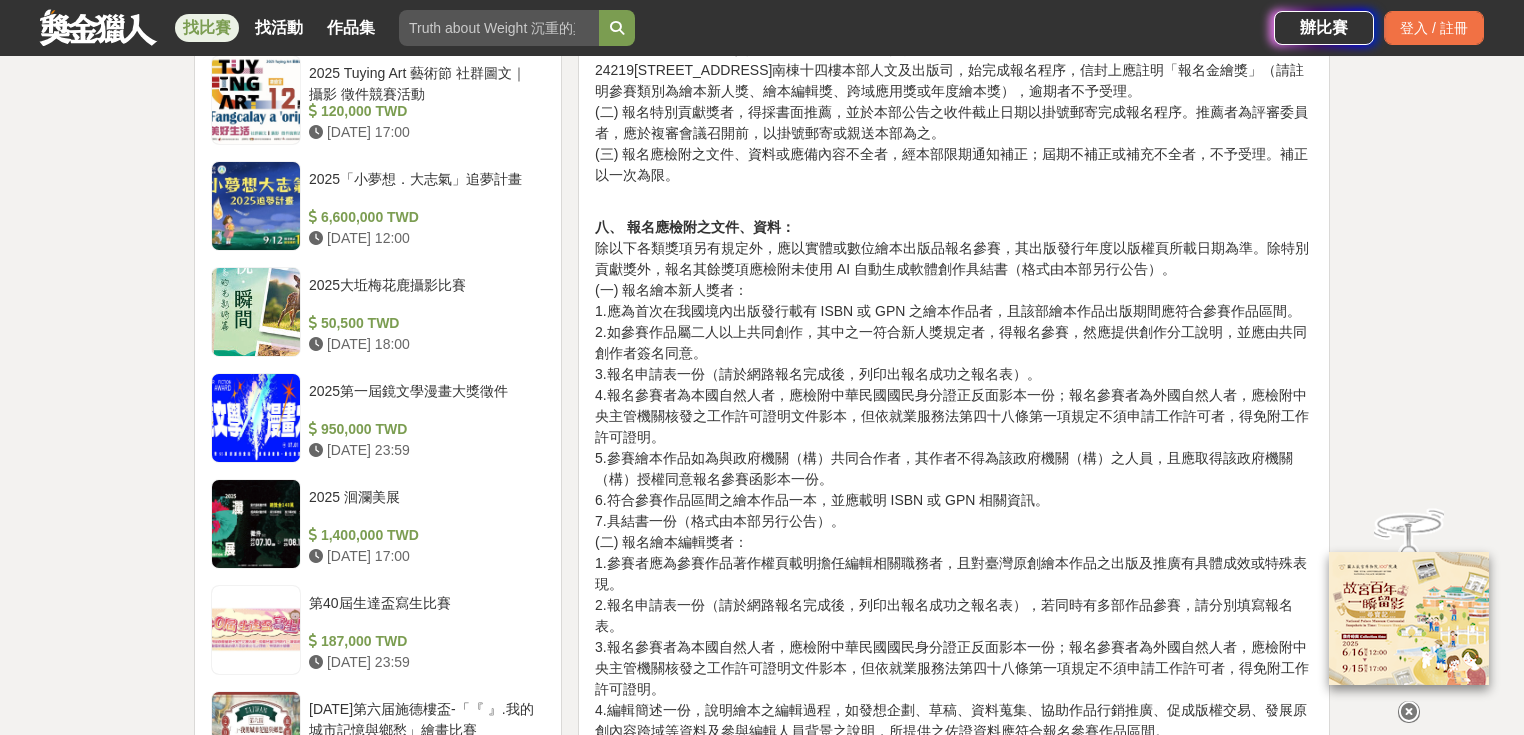 click on "七、 報名方式： (一) 除「特別貢獻獎」外，一律採網路報名。請於報名期間至本部獎補助資訊網（網址：[URL][DOMAIN_NAME]）進入網路報名系統，完成報名程序之後，電腦將自動傳送電子郵件確認報名事項。為進行核對，報名者應以 A4紙列印報名表，並於報名參賽者欄位親自簽名或蓋章後（其為公司或商號者，另應加蓋公司或商號及其負責人印章），連同報名應檢附之文件、資料上傳報名系統，並於參賽作品上黏貼案件編號，以掛號郵寄至24219[STREET_ADDRESS]南棟十四樓本部人文及出版司，始完成報名程序，信封上應註明「報名金繪獎」（請註明參賽類別為繪本新人獎、繪本編輯獎、跨域應用獎或年度繪本獎），逾期者不予受理。" at bounding box center [954, 60] 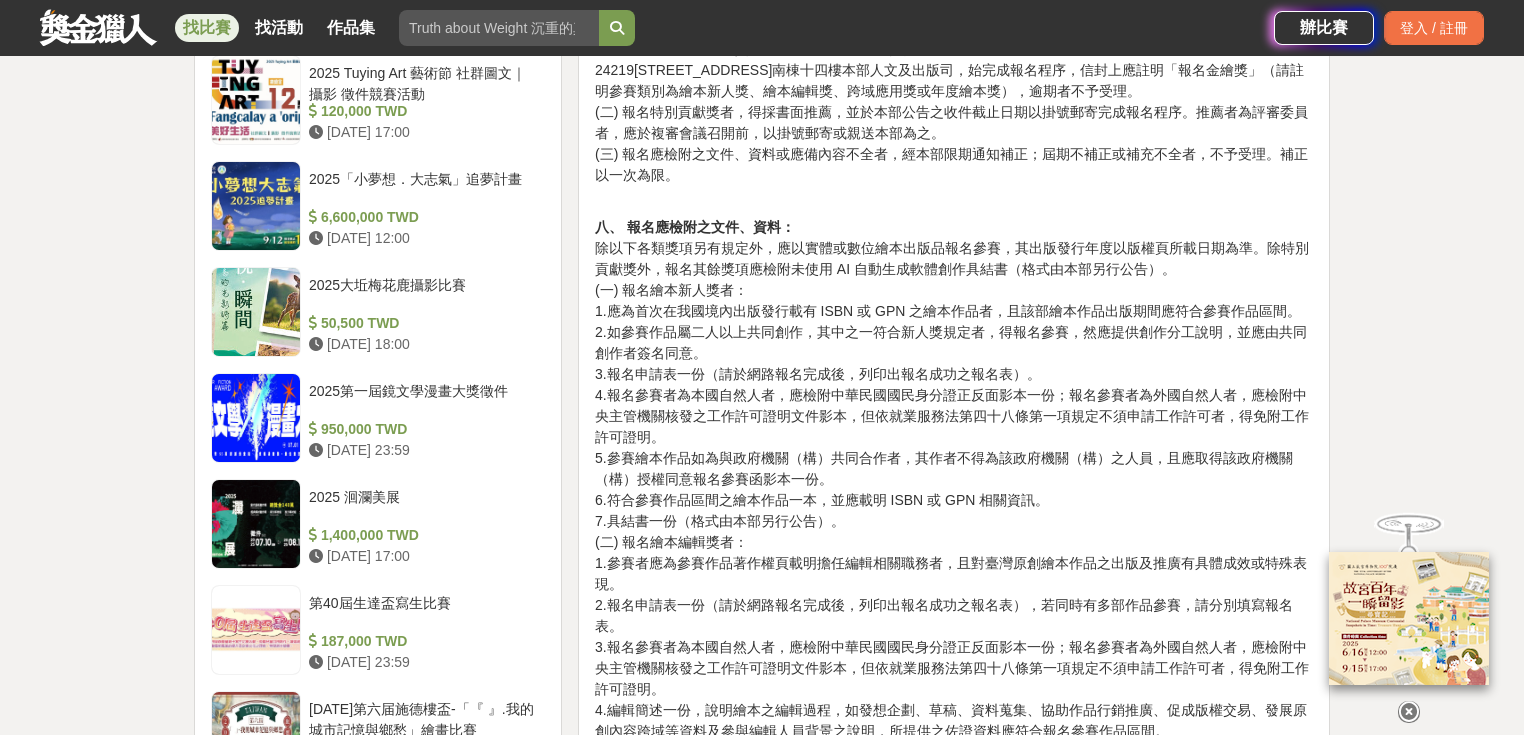 click on "金繪獎獎勵作業要點 一、 文化部（以下簡稱本部）為鼓勵我國原創繪本創作出版，彰顯我國原創繪本特色及促進多元發展，特訂定「金繪獎獎勵作業要點（以下簡稱本要點）」。 二、 本要點獎勵對象如下： (一) 從事繪本創作之個人。 (二) 出版發行優良繪本出版品之個人、事業、公（協）會、法人、商號或團體及其從業人員。 (三) 對推動我國繪本產業有具體成就或貢獻之個人、事業、法人或團體。 前項第一款至第三款之個人或從業人員，為本國人者，應領有中華民國國民身分證；屬[DEMOGRAPHIC_DATA]者，應領有中央主管機關核發之工作許可證明文件（但就業服務法另有規定者，依其規定）。 三、 本要點獎勵項目如下： (一) 繪本新人獎。 (二) 繪本編輯獎。 (三) 跨域應用獎。 (四) 年度繪本獎。 (五) 金繪大獎。 (六) 特別貢獻獎。 四、 獎勵方式： 五、 報名期間：" at bounding box center (954, 622) 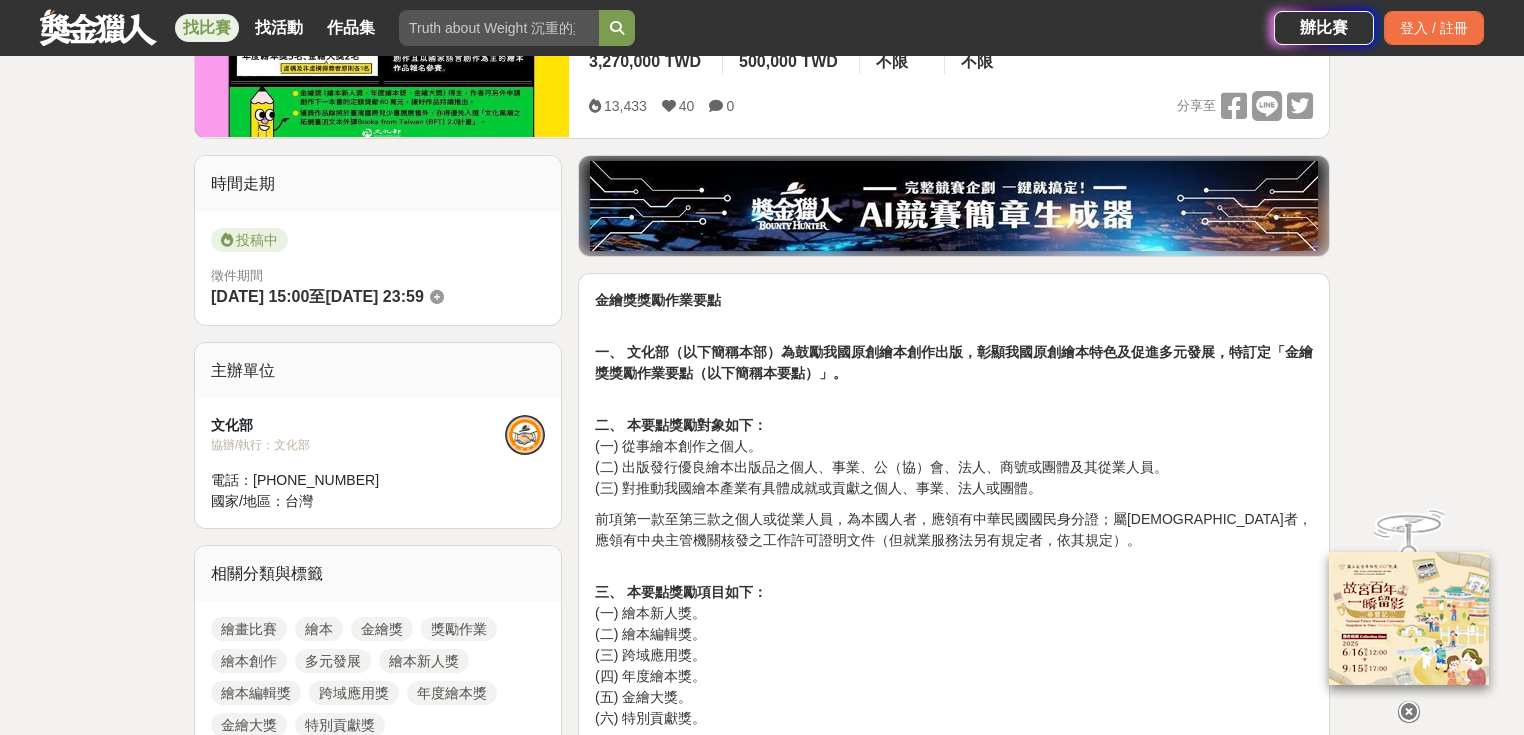scroll, scrollTop: 400, scrollLeft: 0, axis: vertical 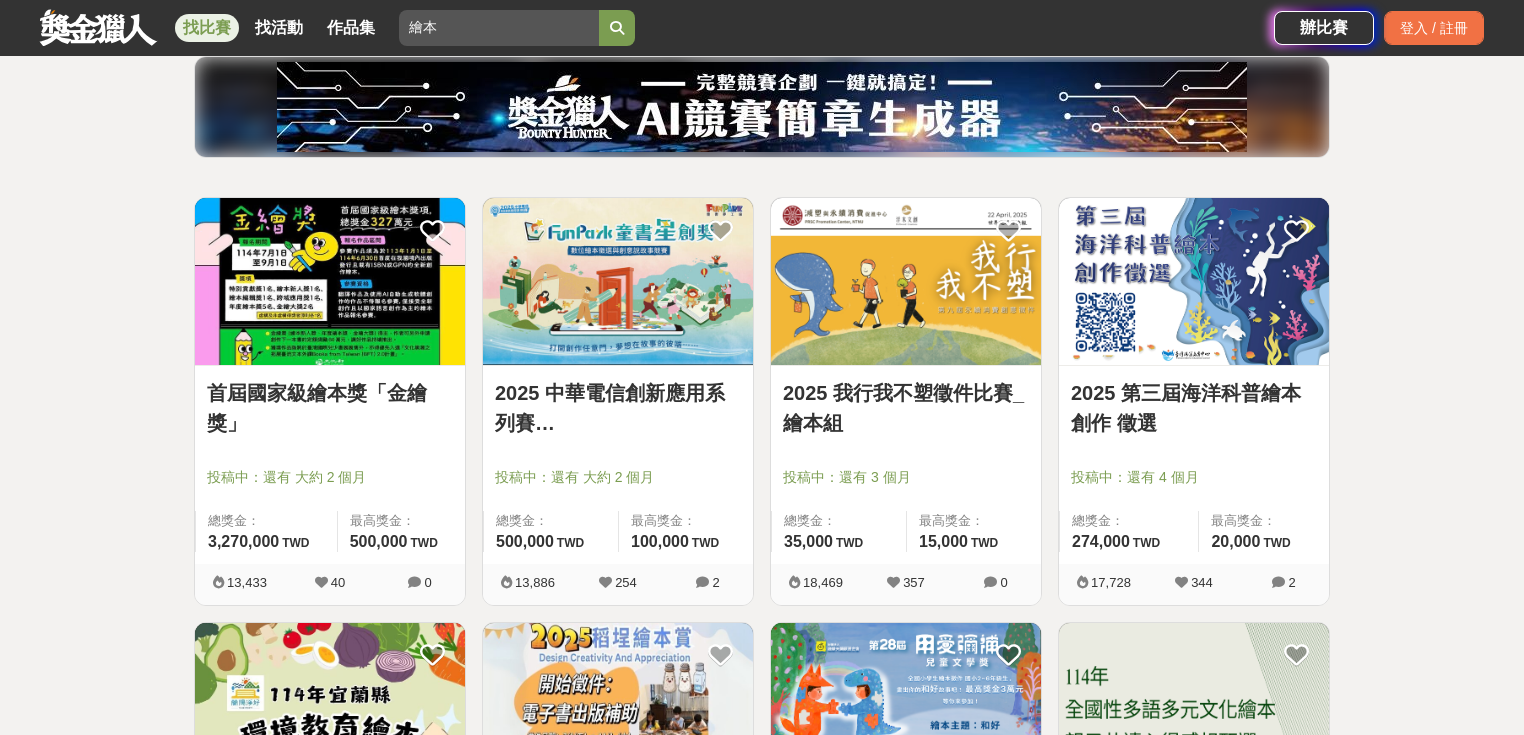 click on "2025 第三屆海洋科普繪本創作 徵選" at bounding box center [1194, 408] 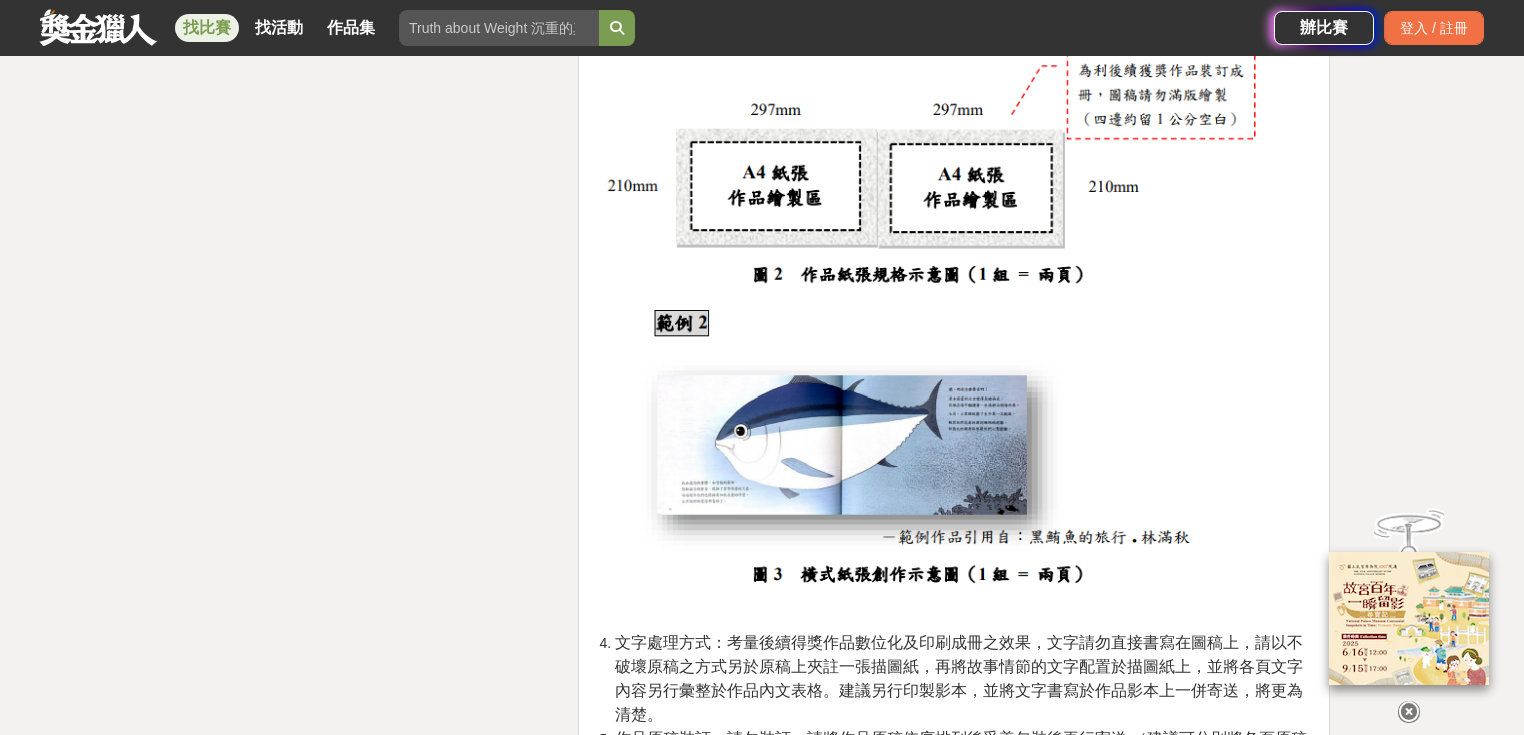 scroll, scrollTop: 3360, scrollLeft: 0, axis: vertical 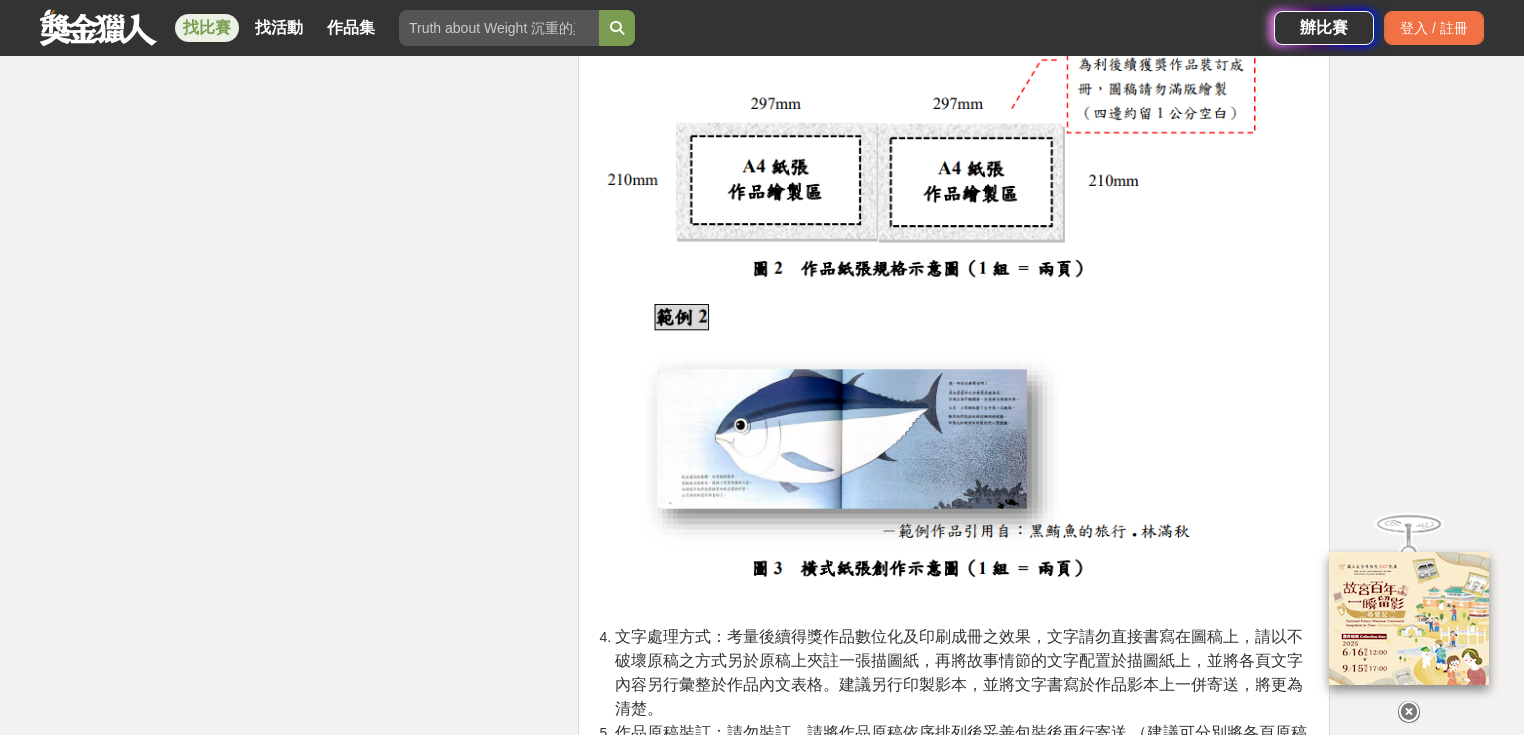 drag, startPoint x: 700, startPoint y: 278, endPoint x: 1293, endPoint y: 326, distance: 594.9395 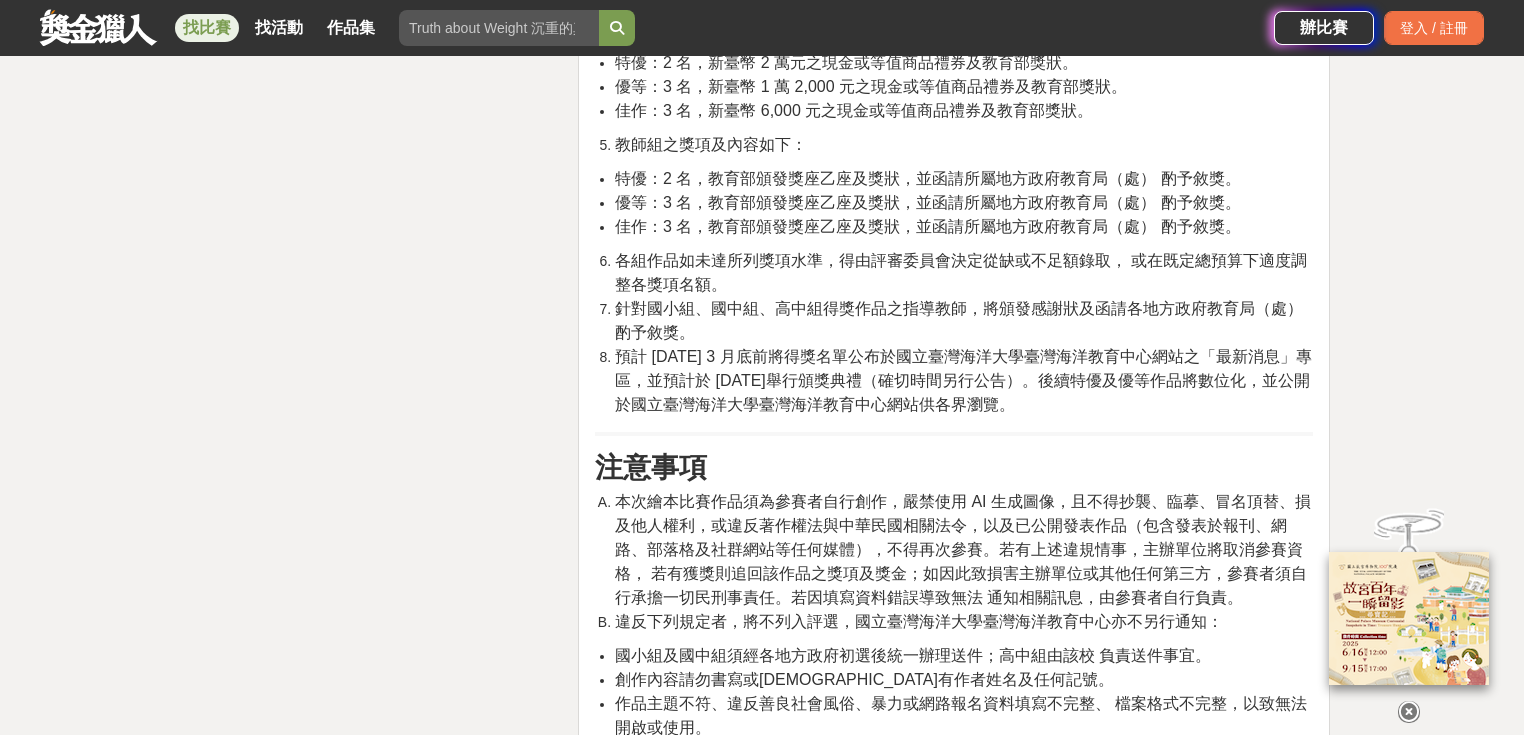 scroll, scrollTop: 4640, scrollLeft: 0, axis: vertical 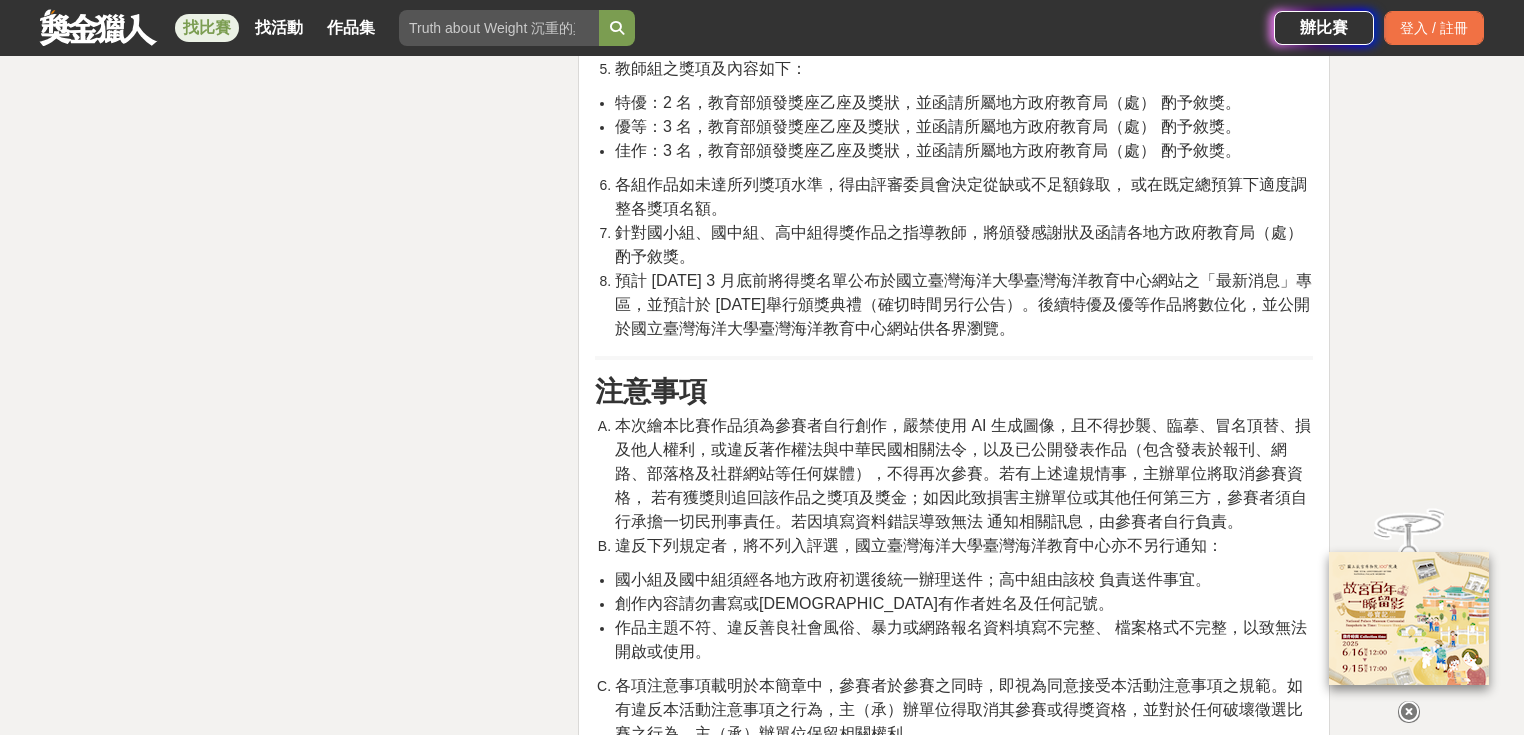 click on "特優：2 名，新臺幣 2 萬元之現金或等值商品禮券及教育部獎狀。" at bounding box center (846, -14) 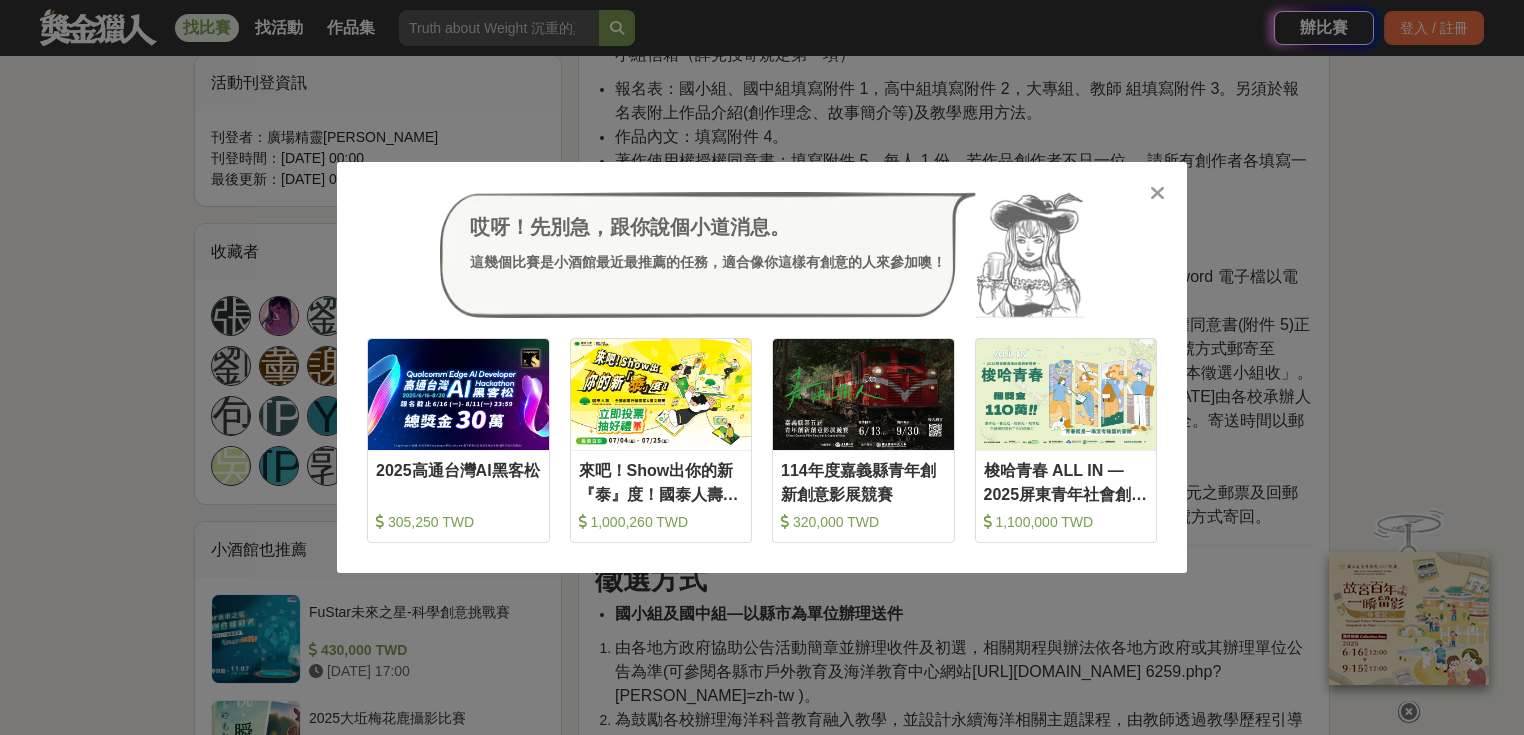 scroll, scrollTop: 640, scrollLeft: 0, axis: vertical 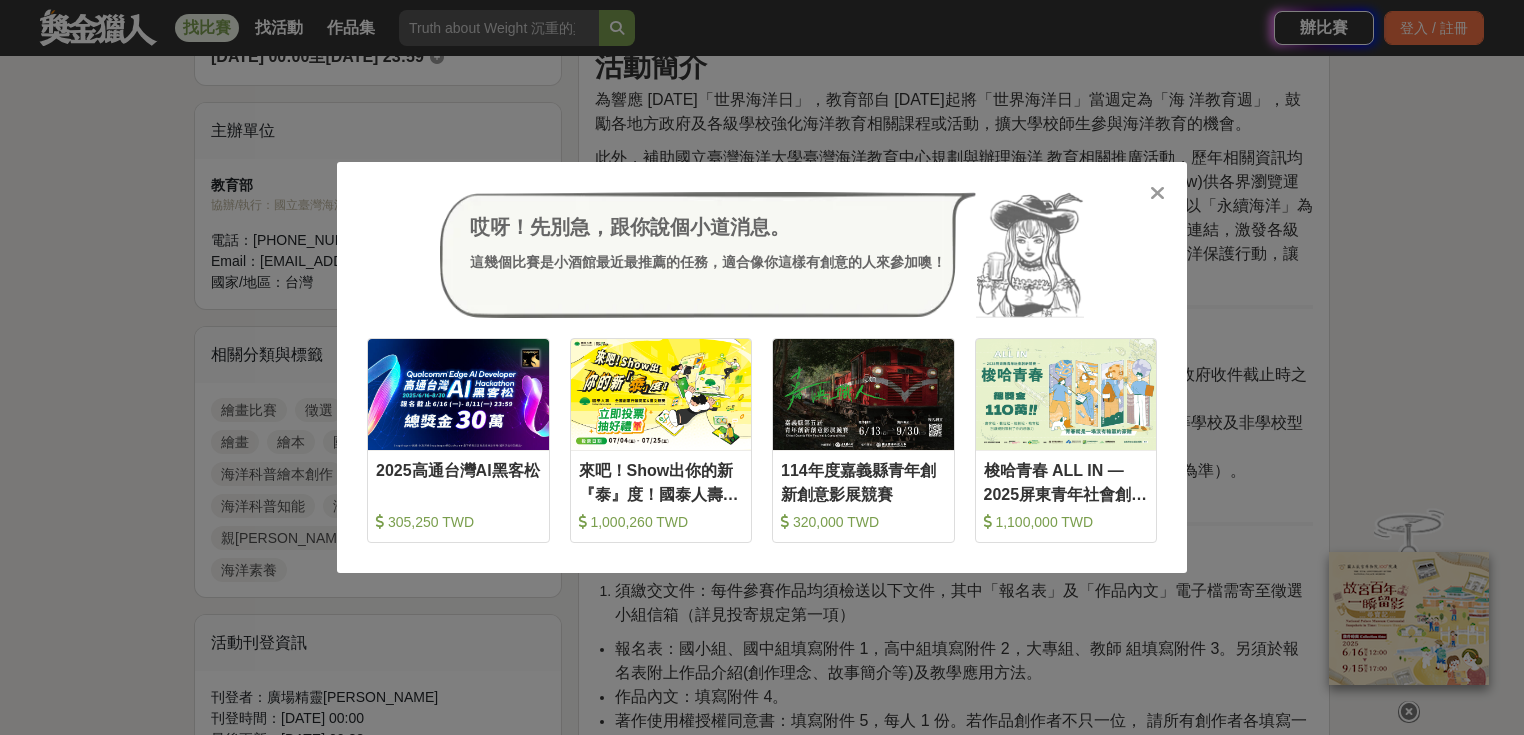 click at bounding box center (1157, 193) 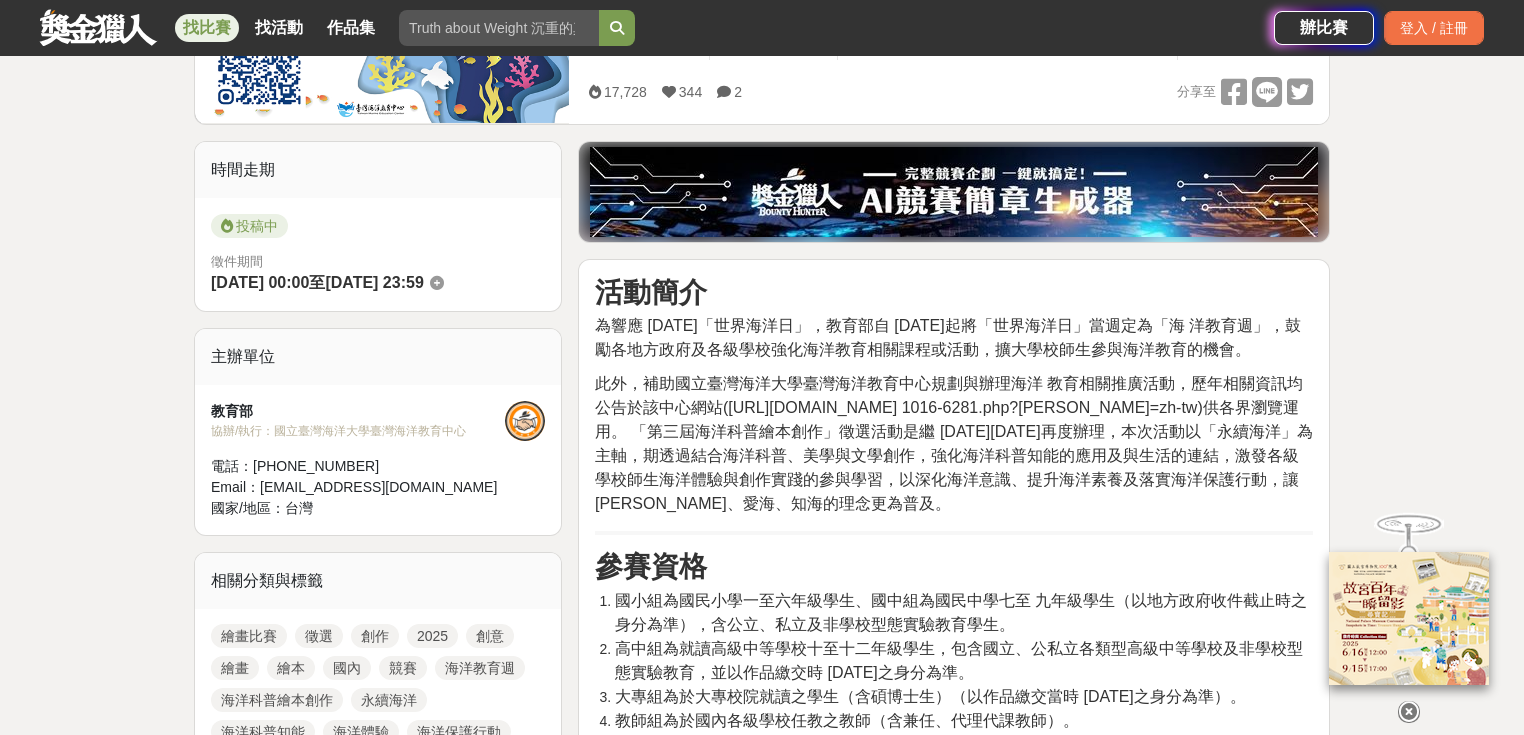 scroll, scrollTop: 320, scrollLeft: 0, axis: vertical 